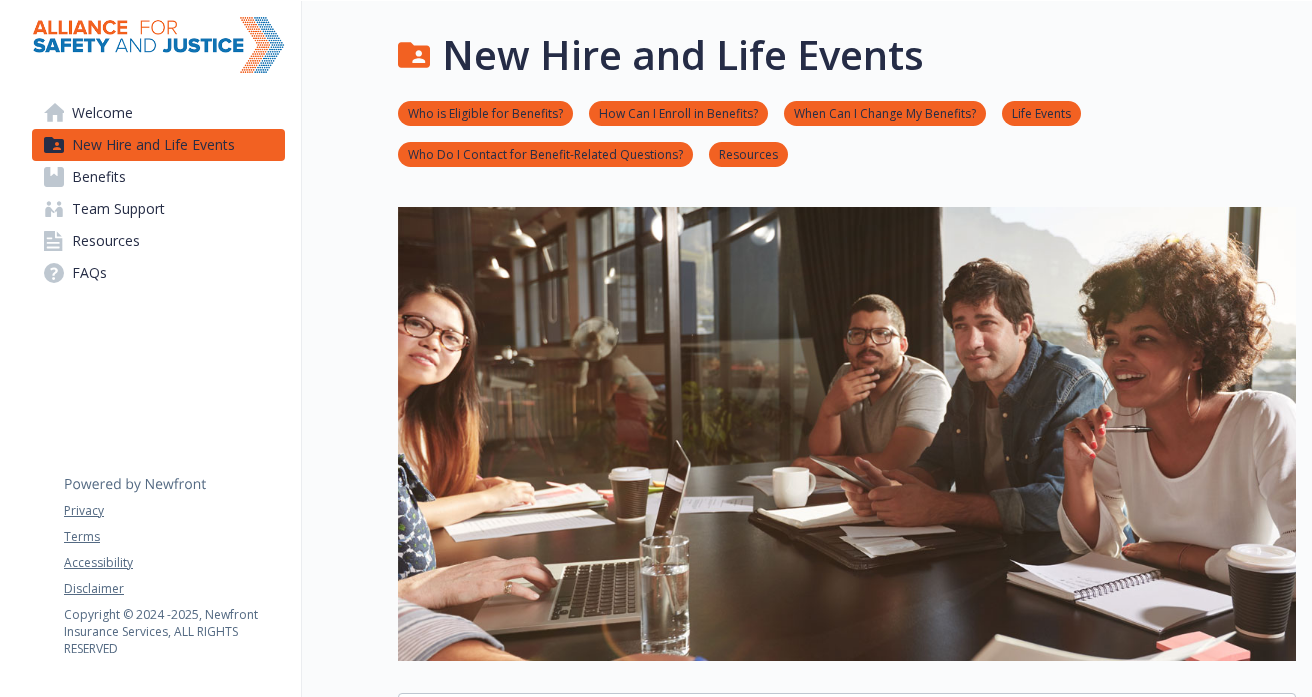 scroll, scrollTop: 0, scrollLeft: 0, axis: both 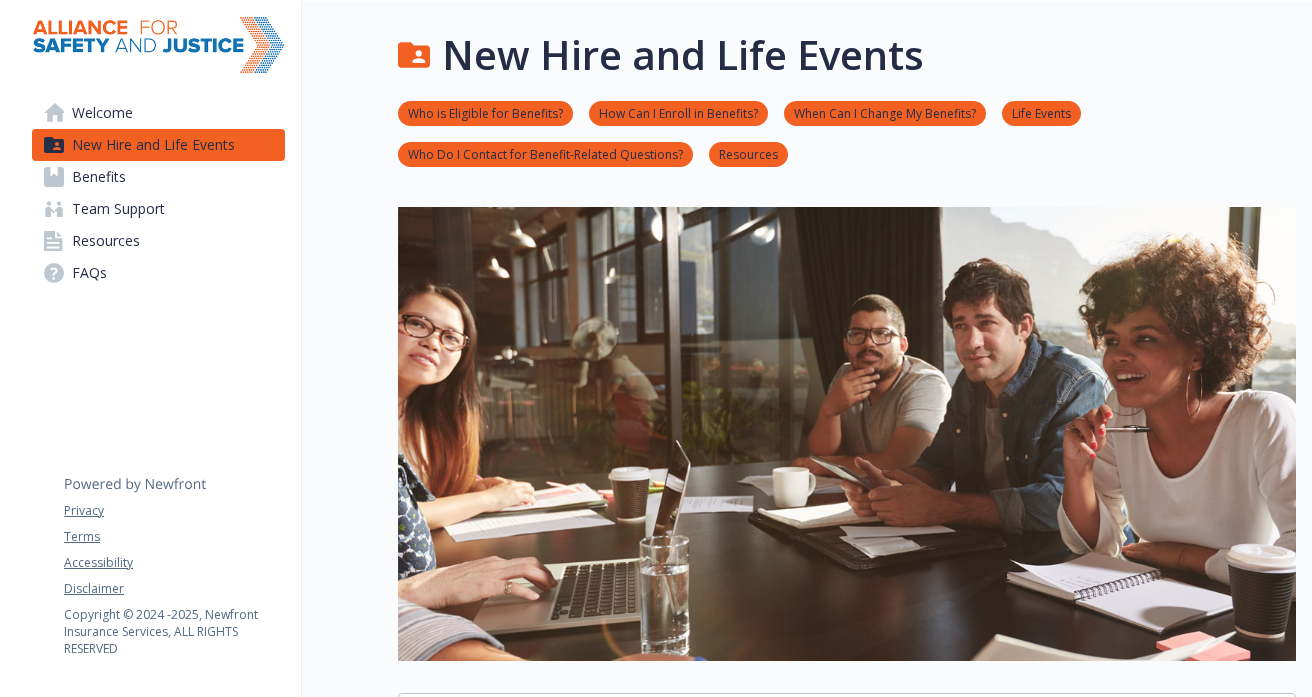 click on "Benefits" at bounding box center [99, 177] 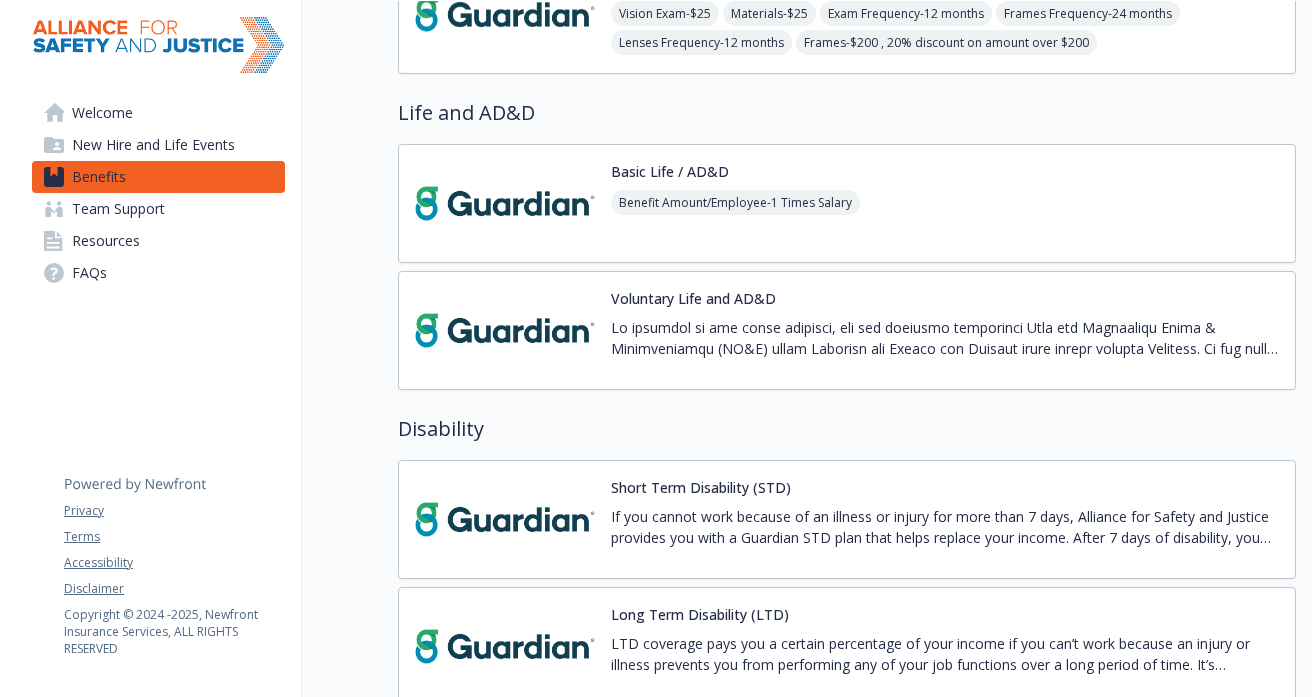 scroll, scrollTop: 979, scrollLeft: 0, axis: vertical 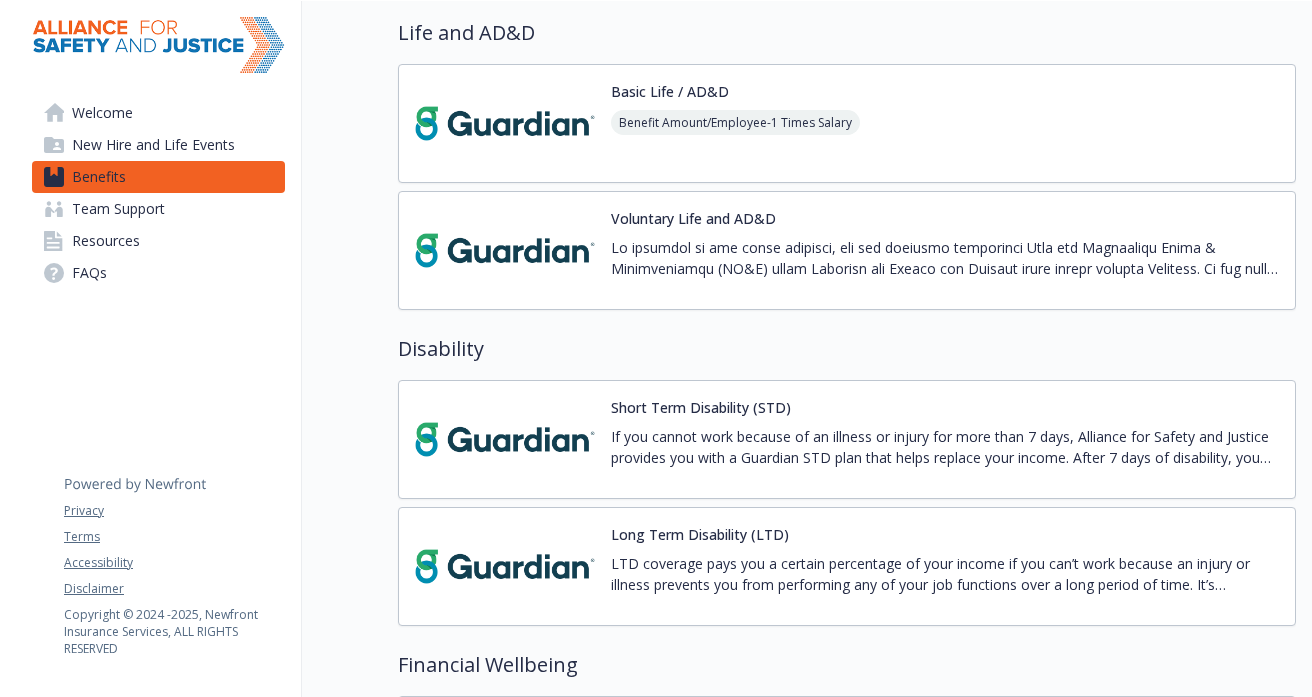 click on "Resources" at bounding box center [106, 241] 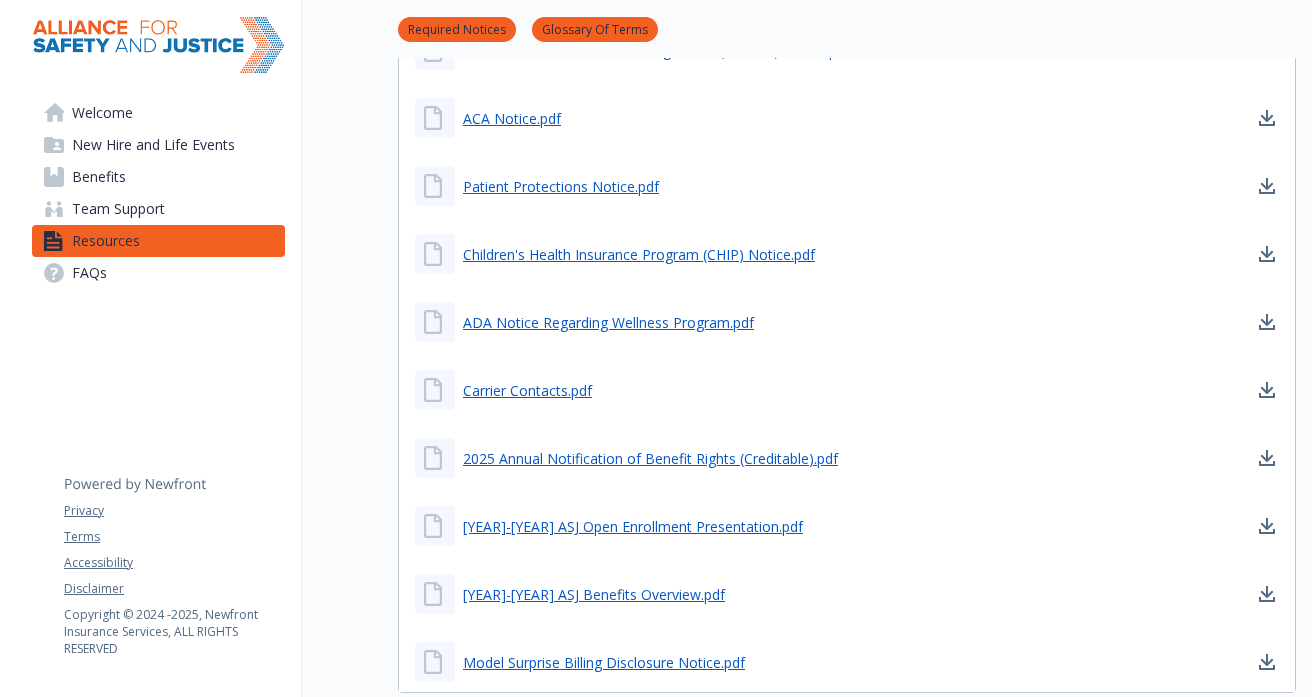 scroll, scrollTop: 942, scrollLeft: 0, axis: vertical 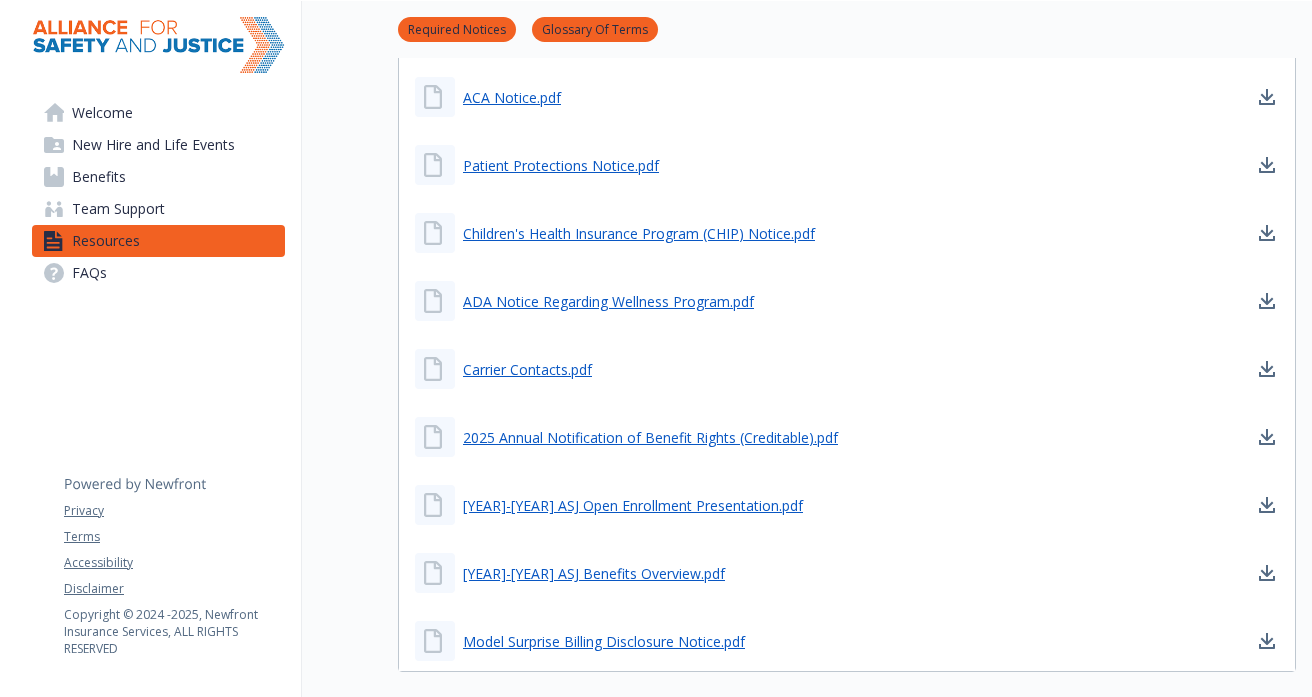 click at bounding box center (158, 45) 